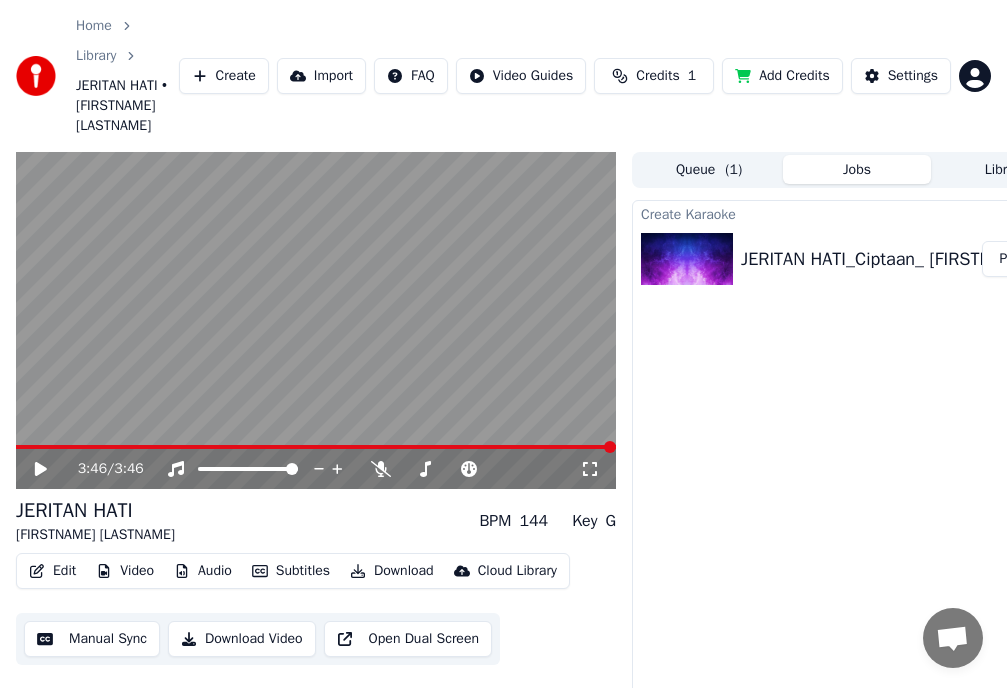 scroll, scrollTop: 94, scrollLeft: 0, axis: vertical 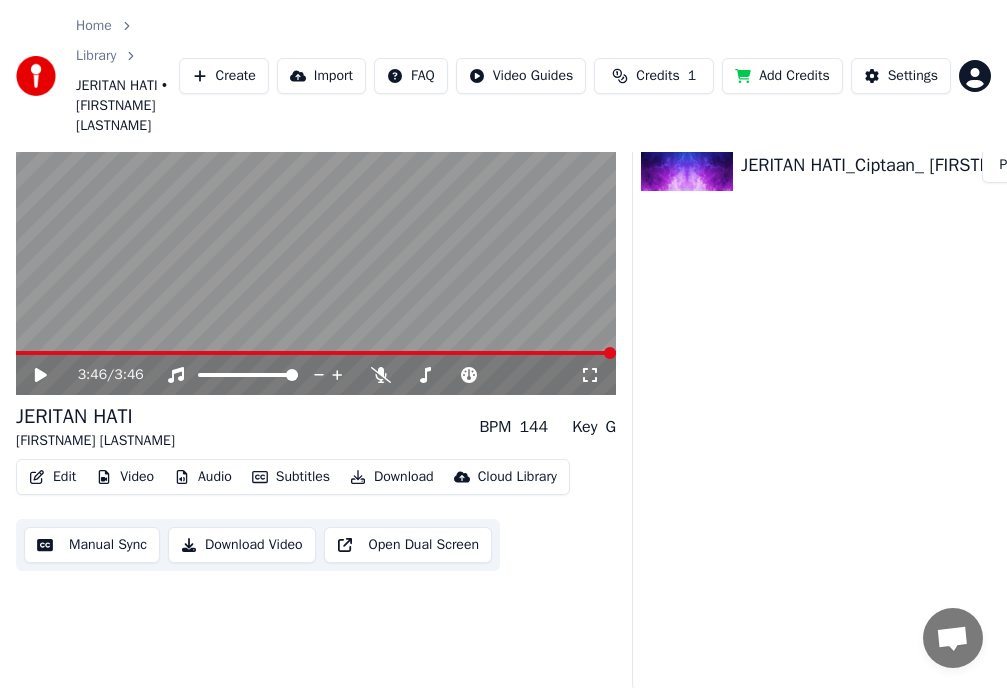 click 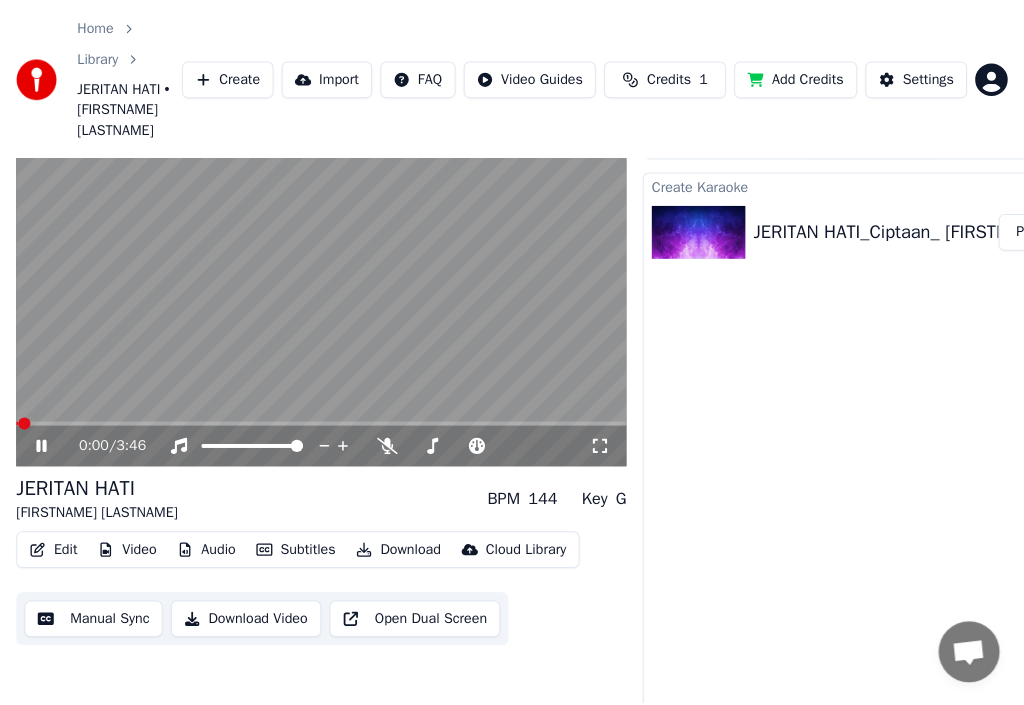 scroll, scrollTop: 0, scrollLeft: 0, axis: both 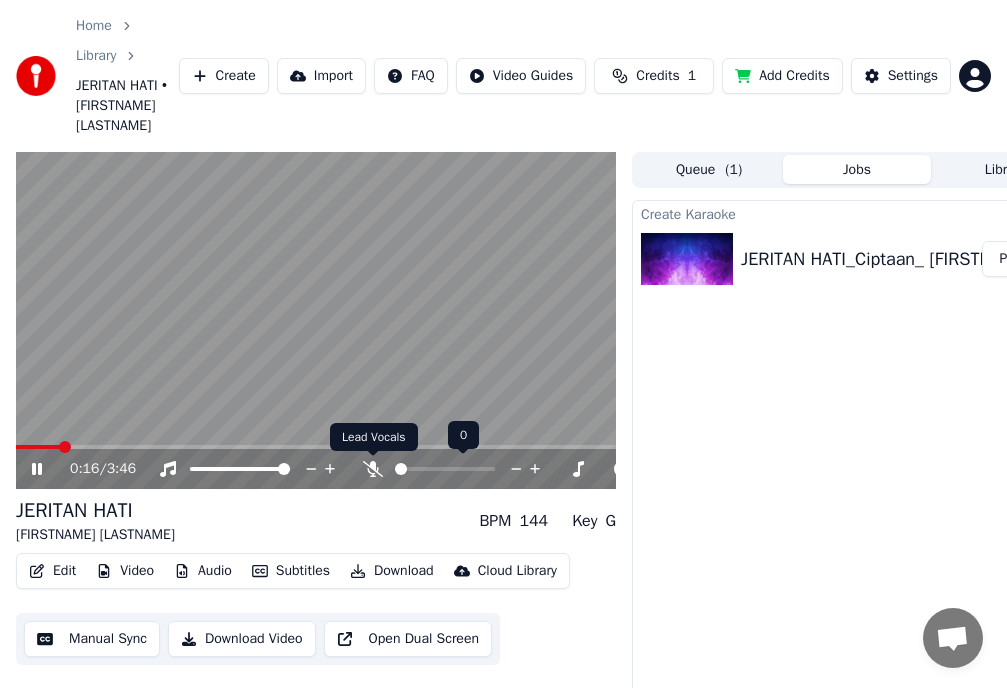 click 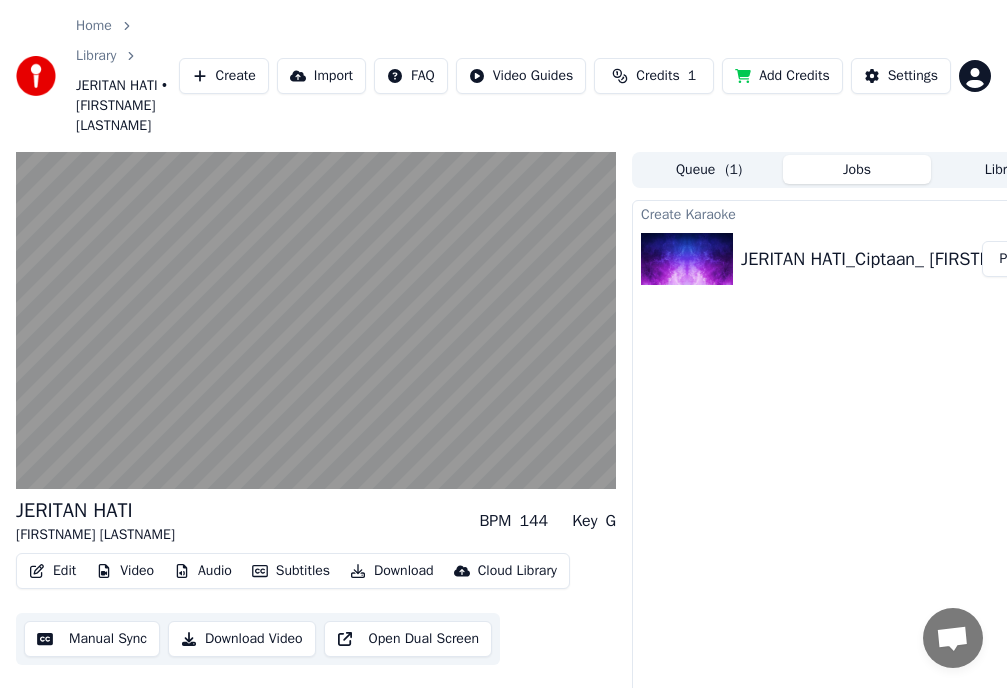 click on "Download Video" at bounding box center [242, 639] 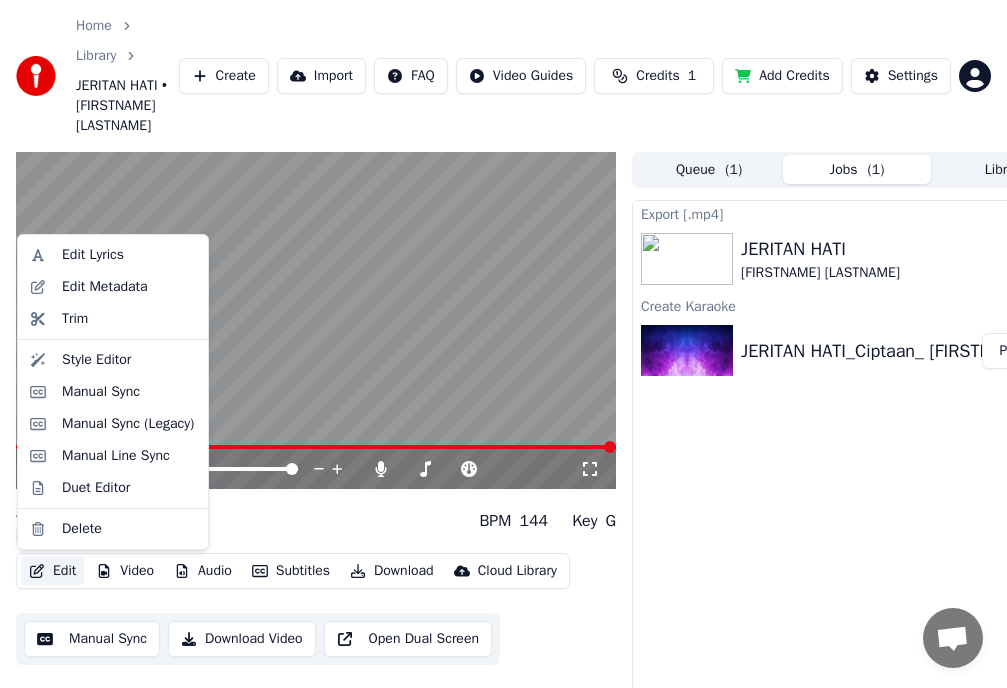 click on "Edit" at bounding box center [52, 571] 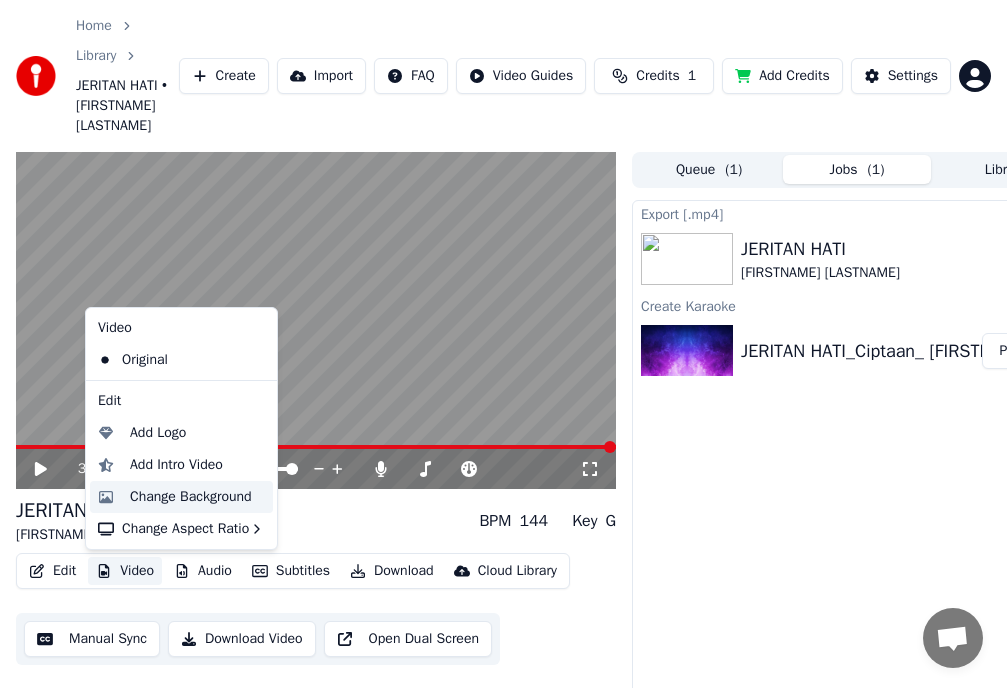 click on "Change Background" at bounding box center [191, 497] 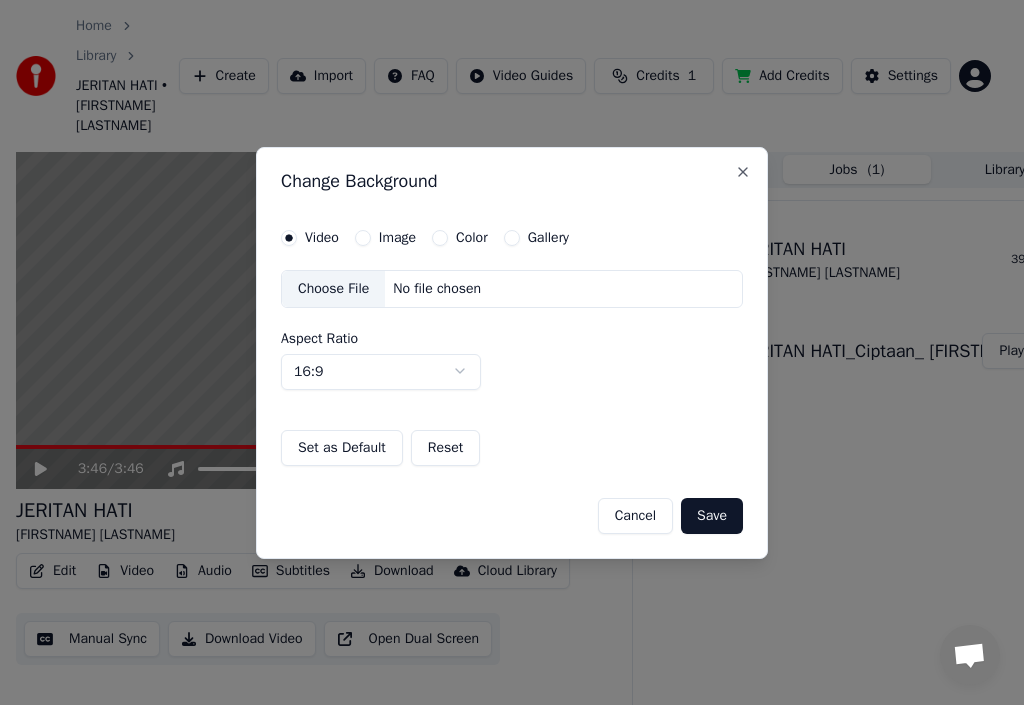 click on "Choose File" at bounding box center (333, 289) 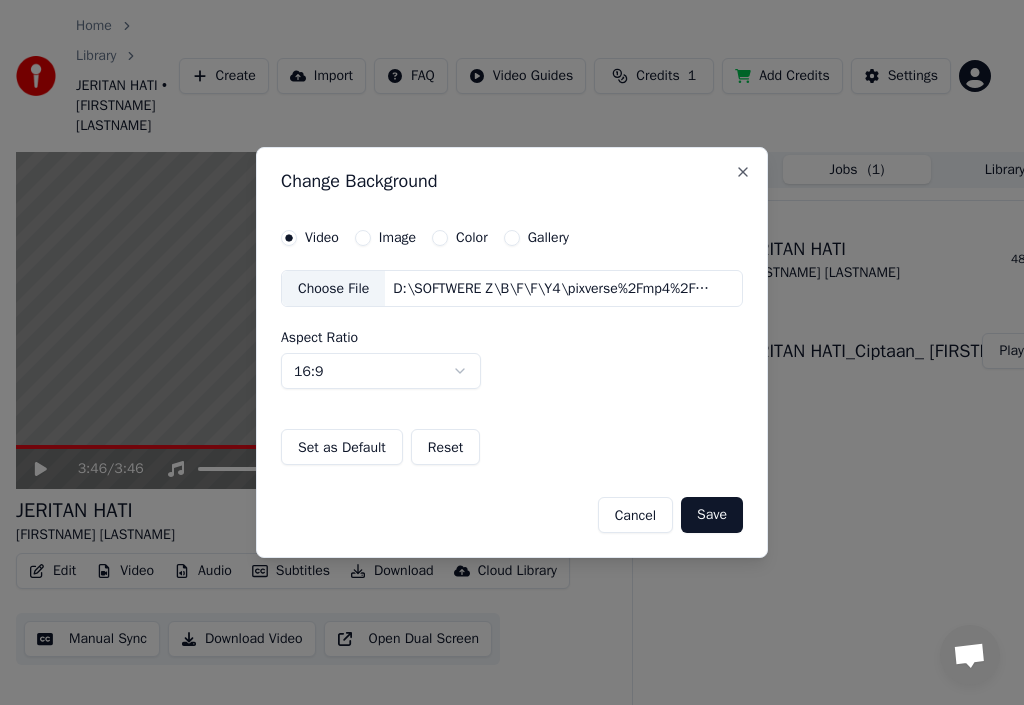 click on "Save" at bounding box center (712, 515) 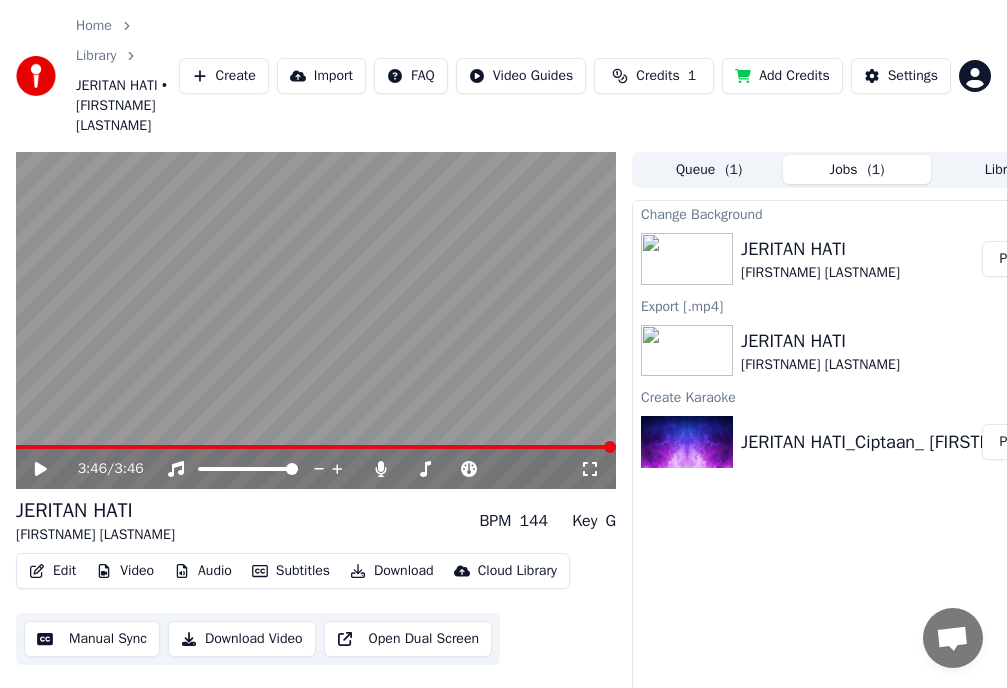 click on "JERITAN HATI" at bounding box center [820, 249] 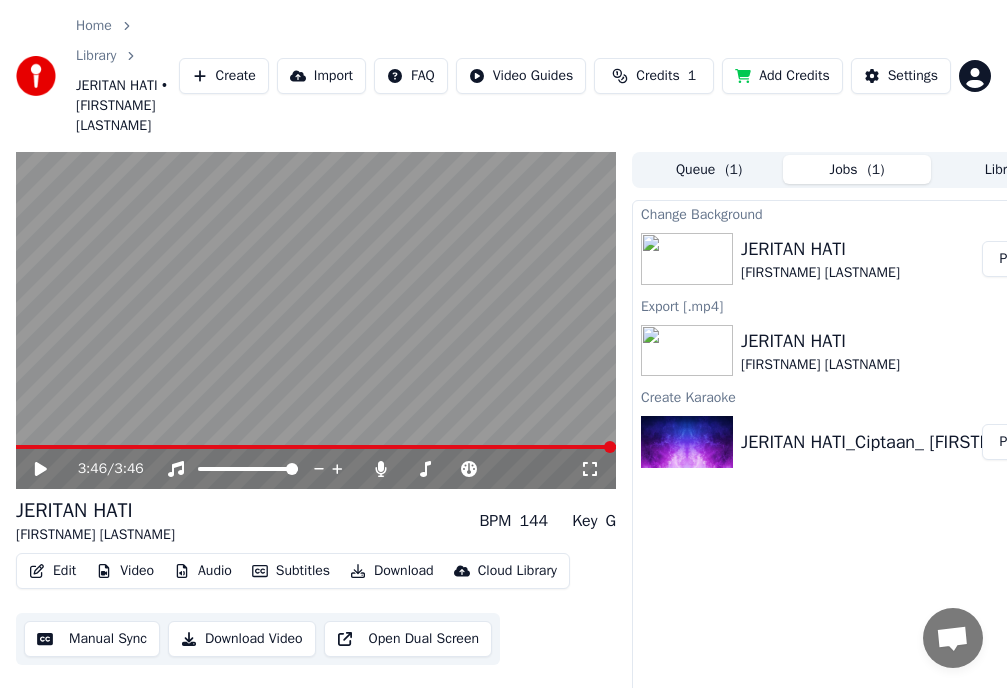 click on "Play" at bounding box center (1011, 259) 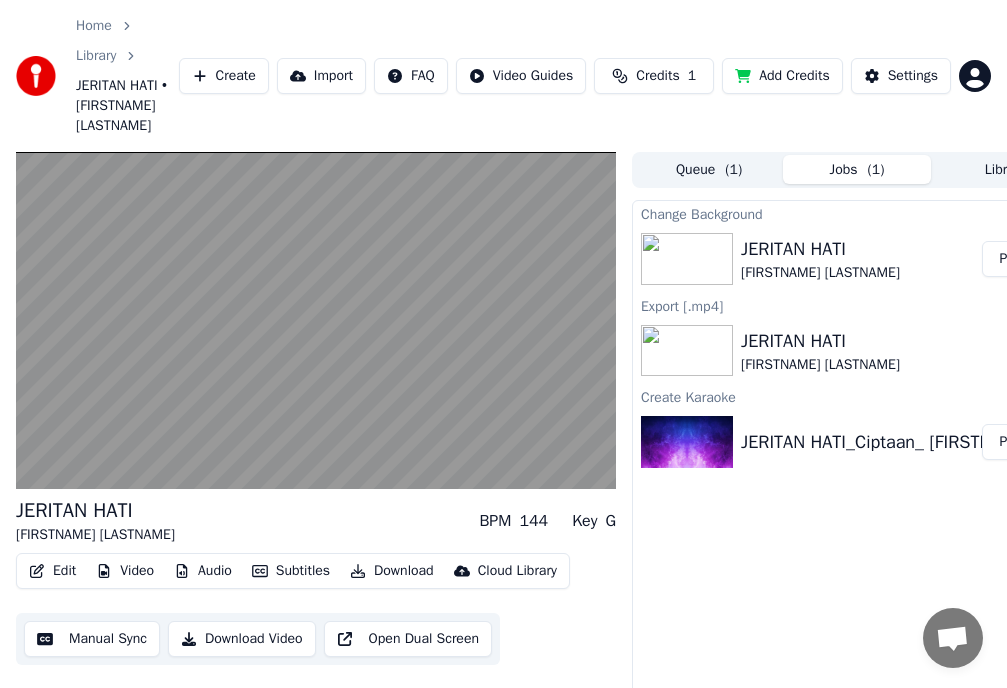 click 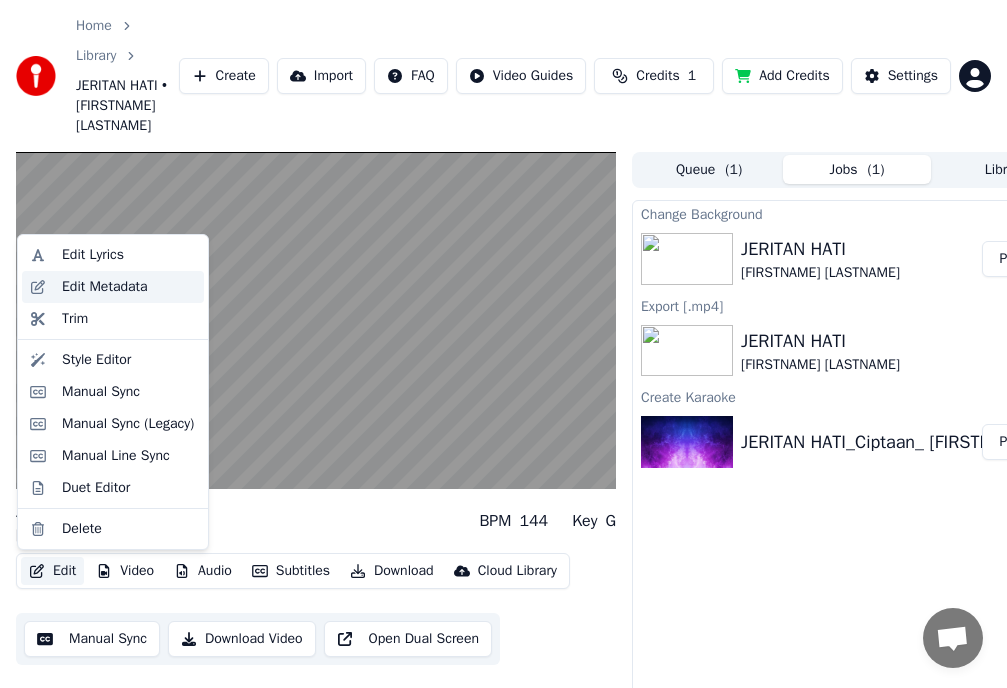 click on "Edit Metadata" at bounding box center [113, 287] 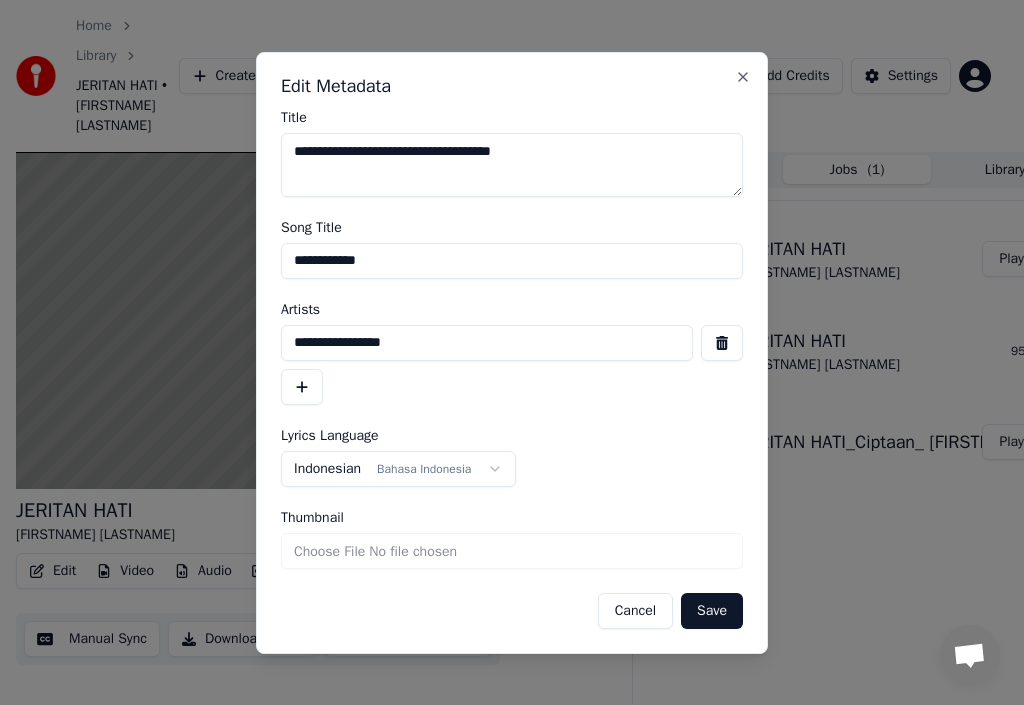 click on "Thumbnail" at bounding box center (512, 551) 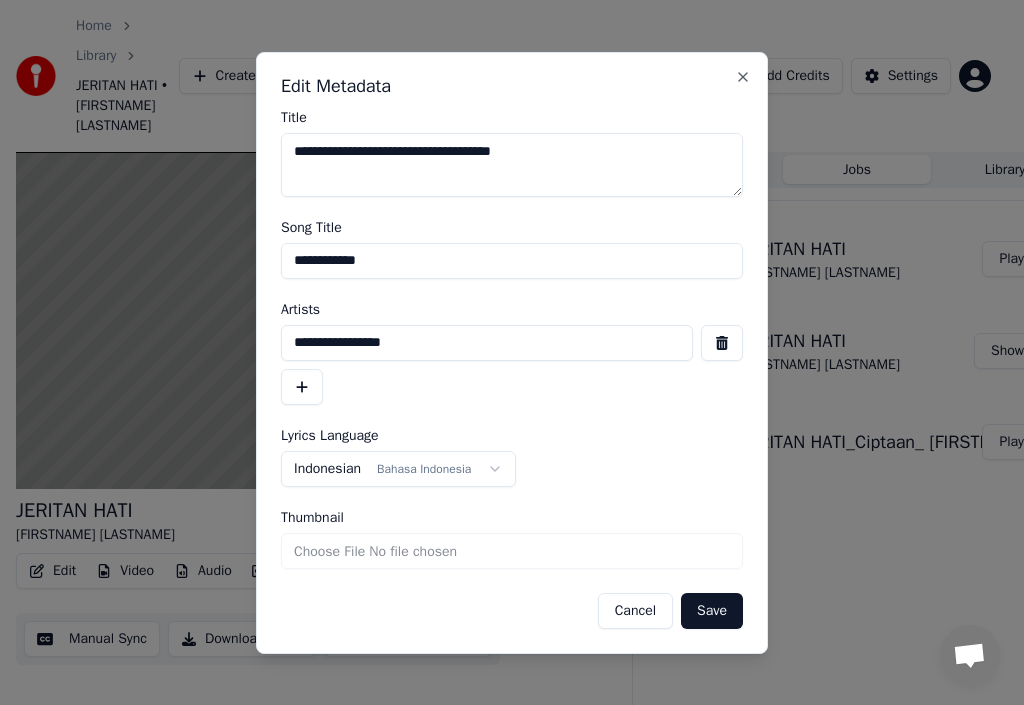 type on "**********" 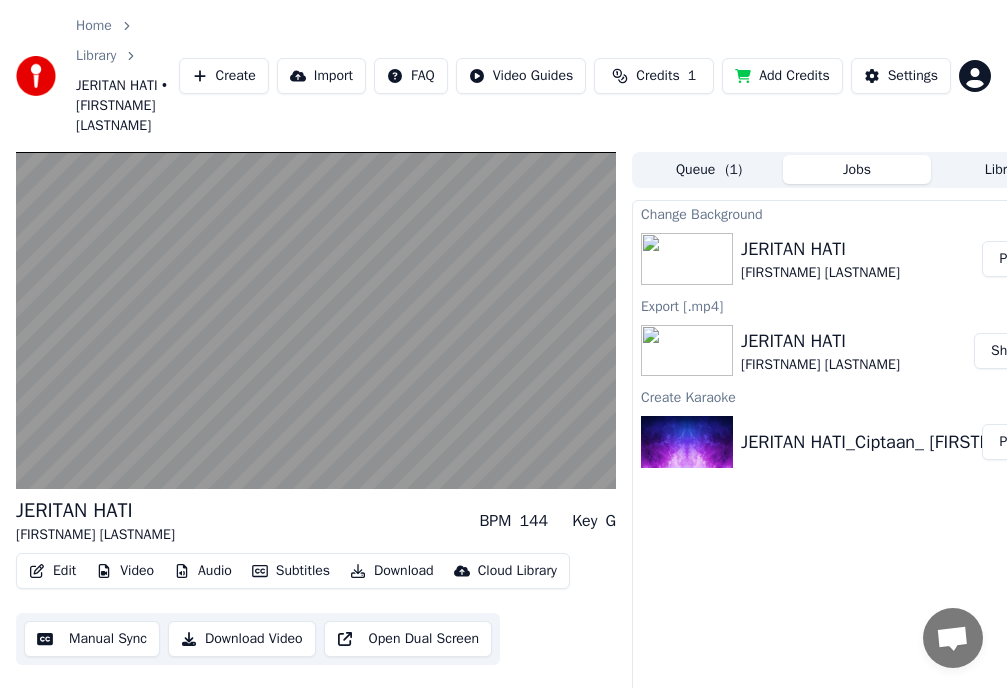 click on "JERITAN HATI" at bounding box center (820, 341) 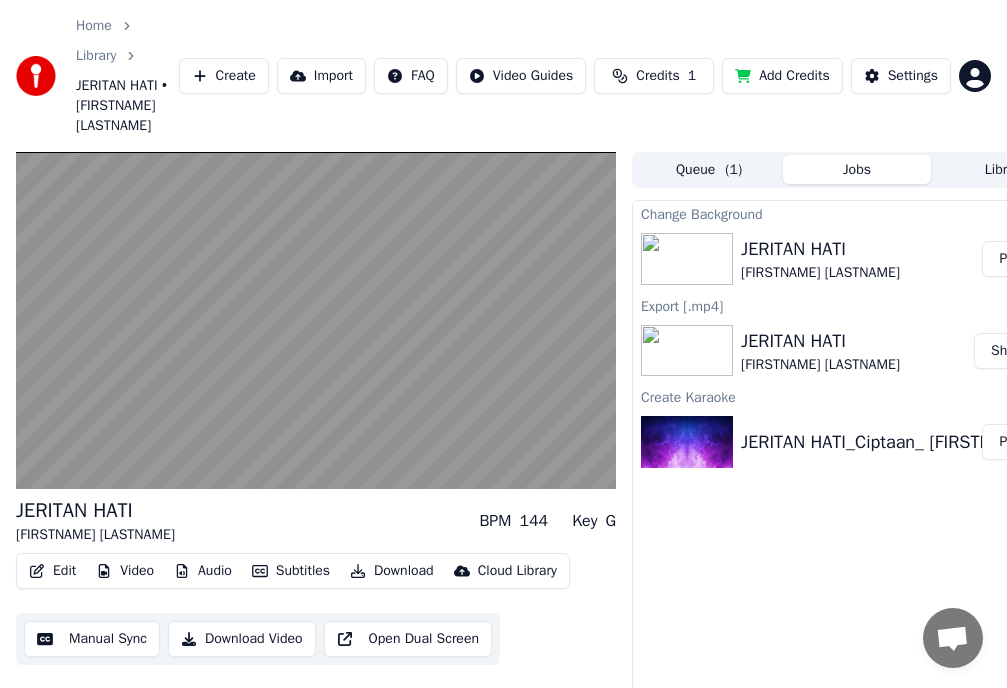 click on "JERITAN HATI" at bounding box center (820, 341) 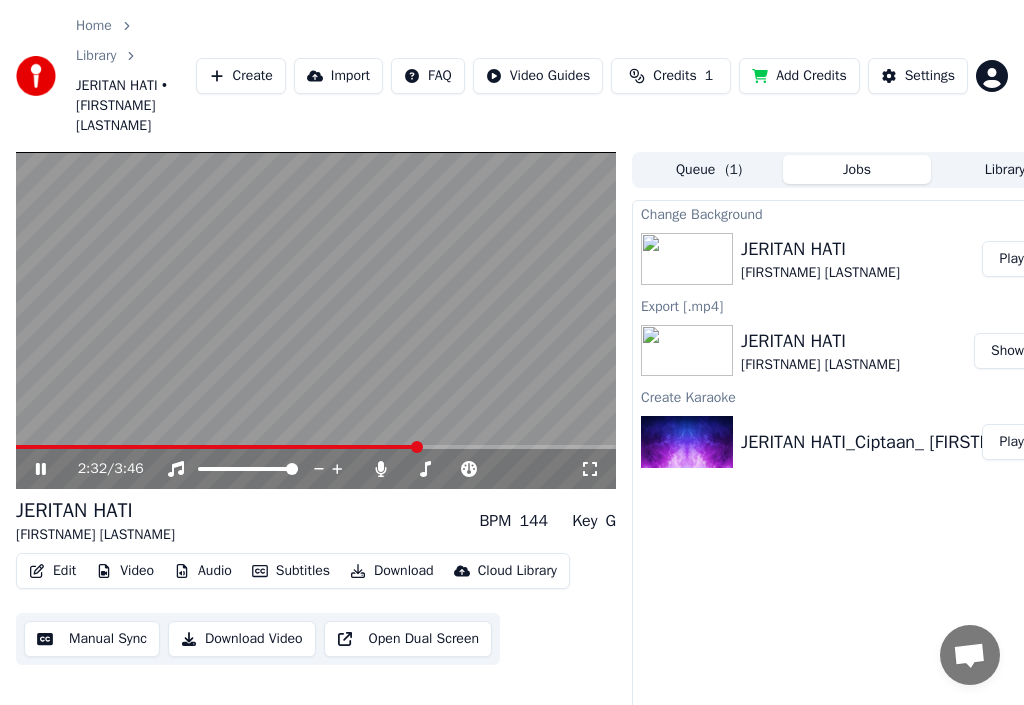 click on "Home Library JERITAN HATI • [FIRSTNAME] [LASTNAME] Create Import FAQ Video Guides Credits 1 Add Credits Settings 2:32  /  3:46 JERITAN HATI [FIRSTNAME] [LASTNAME] BPM 144 Key G Edit Video Audio Subtitles Download Cloud Library Manual Sync Download Video Open Dual Screen Queue ( 1 ) Jobs Library Change Background JERITAN HATI [FIRSTNAME] [LASTNAME] Play Export [.mp4] JERITAN HATI [FIRSTNAME] [LASTNAME] Show Create Karaoke JERITAN HATI_Ciptaan_ [FIRSTNAME] [LASTNAME] Play" at bounding box center [512, 352] 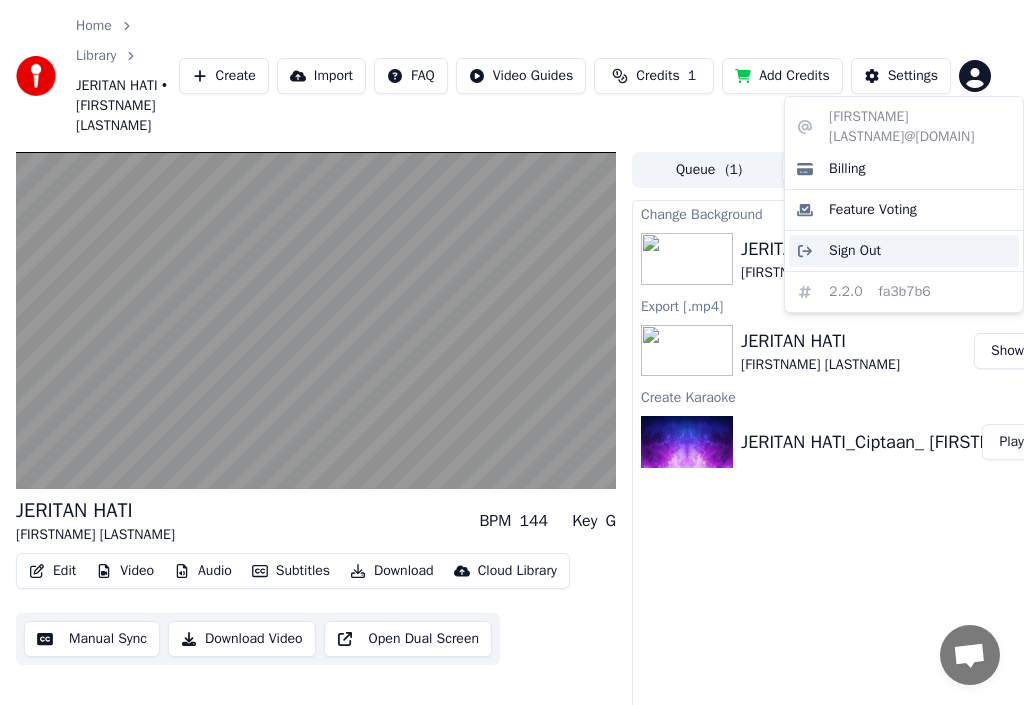 click on "Sign Out" at bounding box center (855, 251) 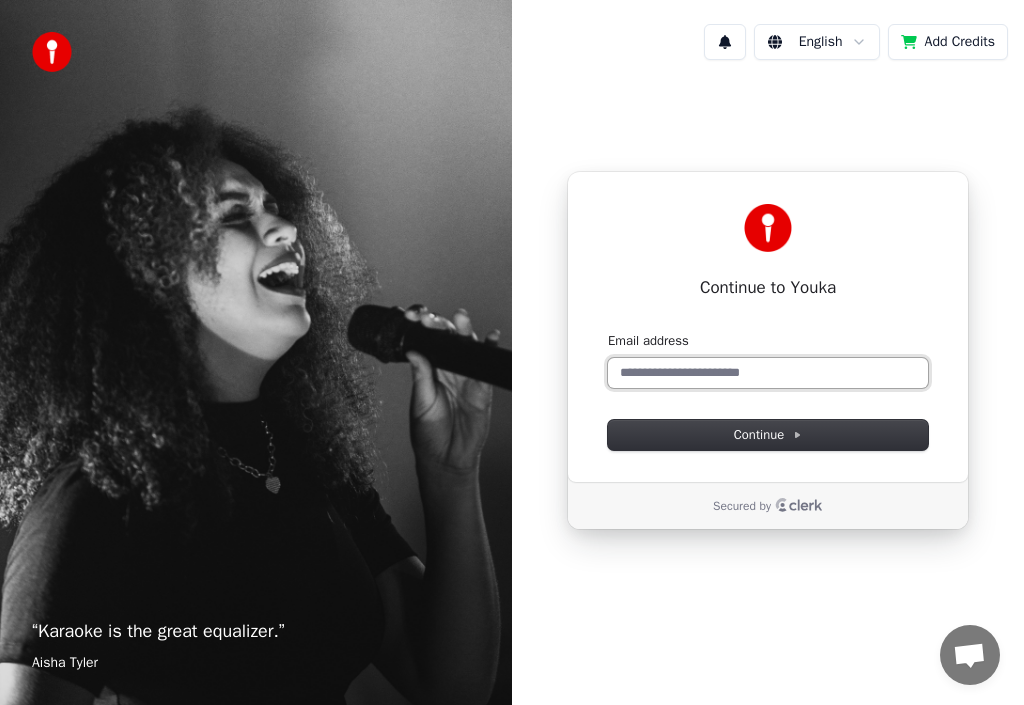 click on "Email address" at bounding box center [768, 373] 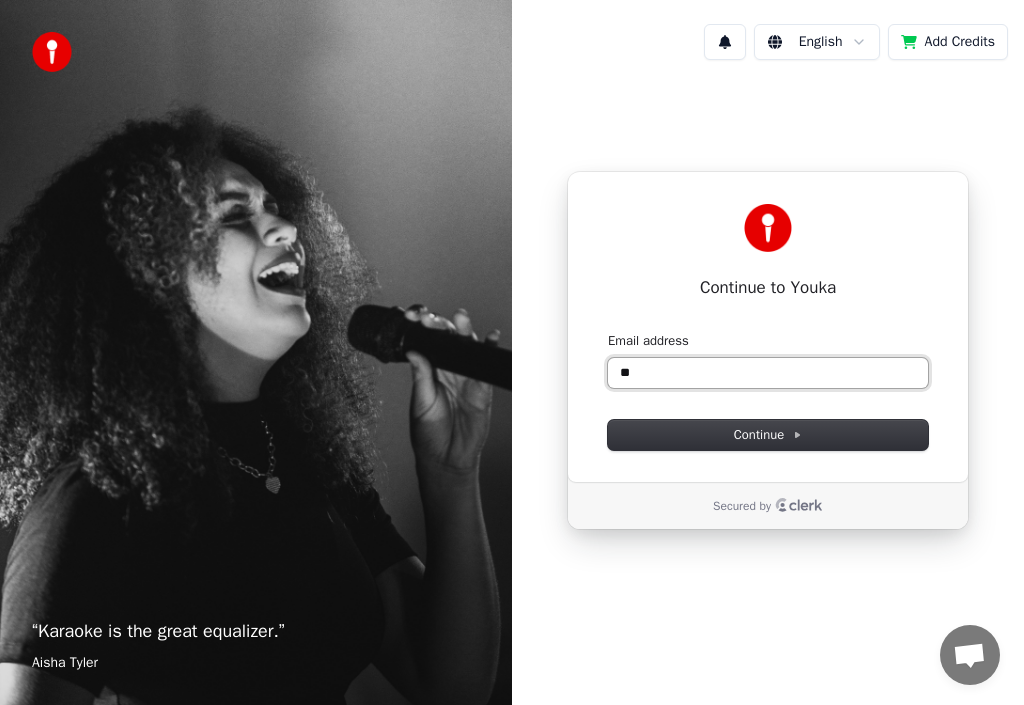 type on "*" 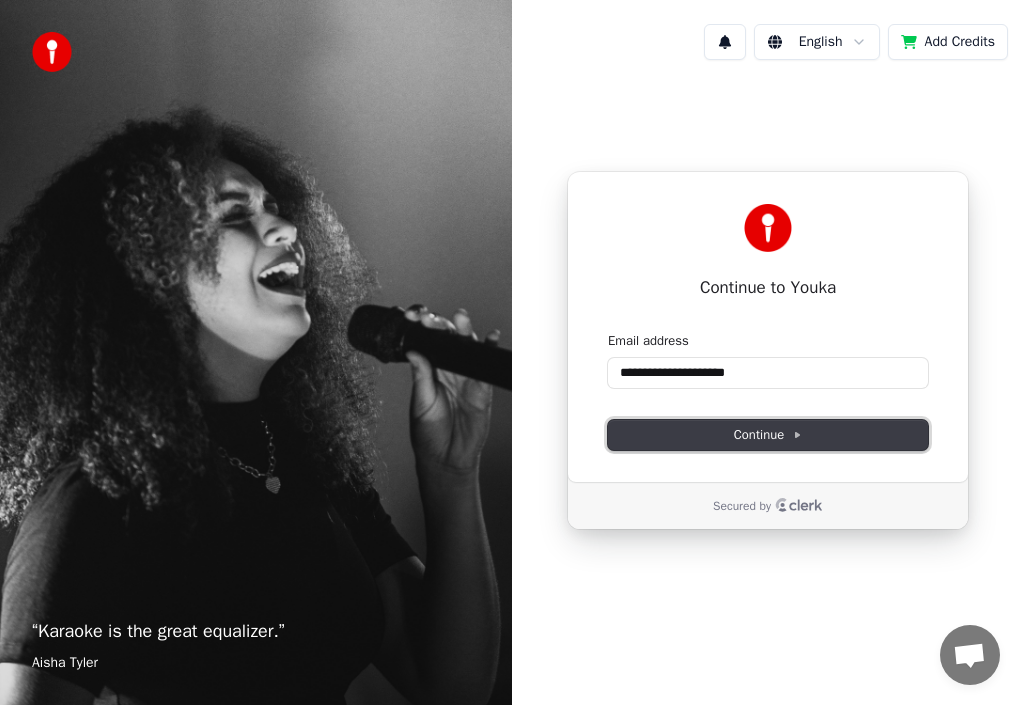 click on "Continue" at bounding box center (768, 435) 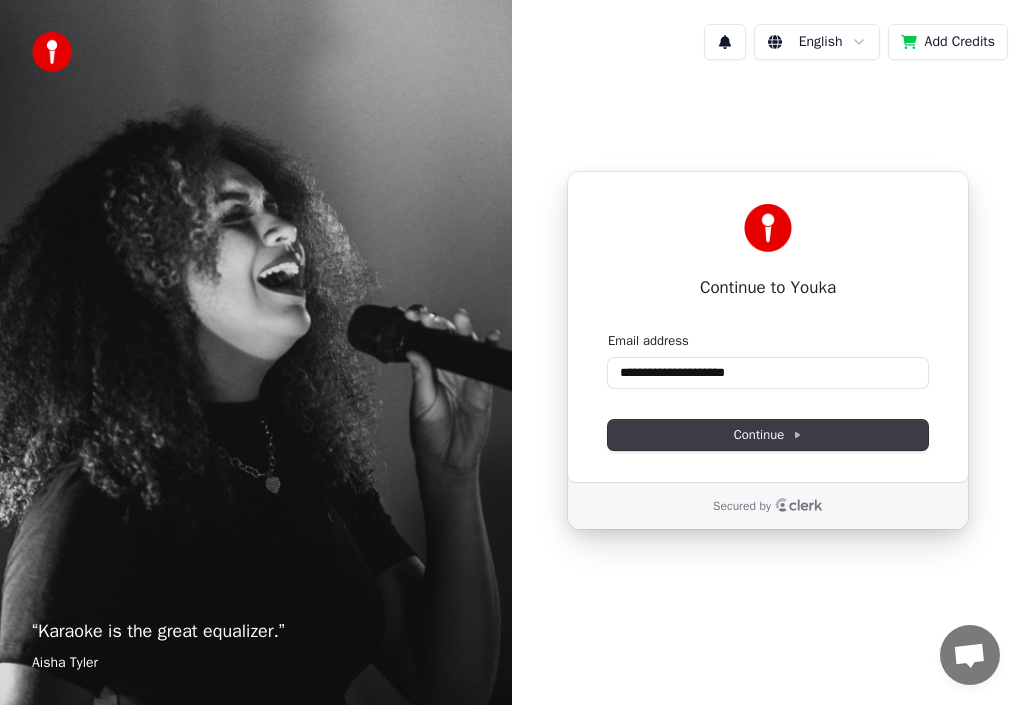 type on "**********" 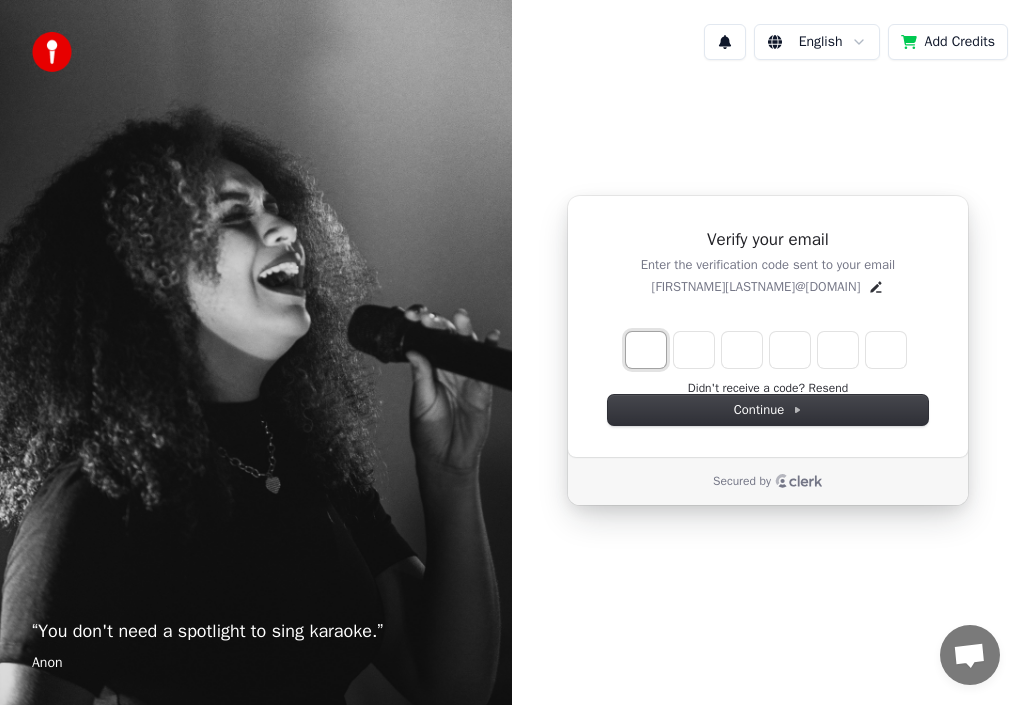 type on "*" 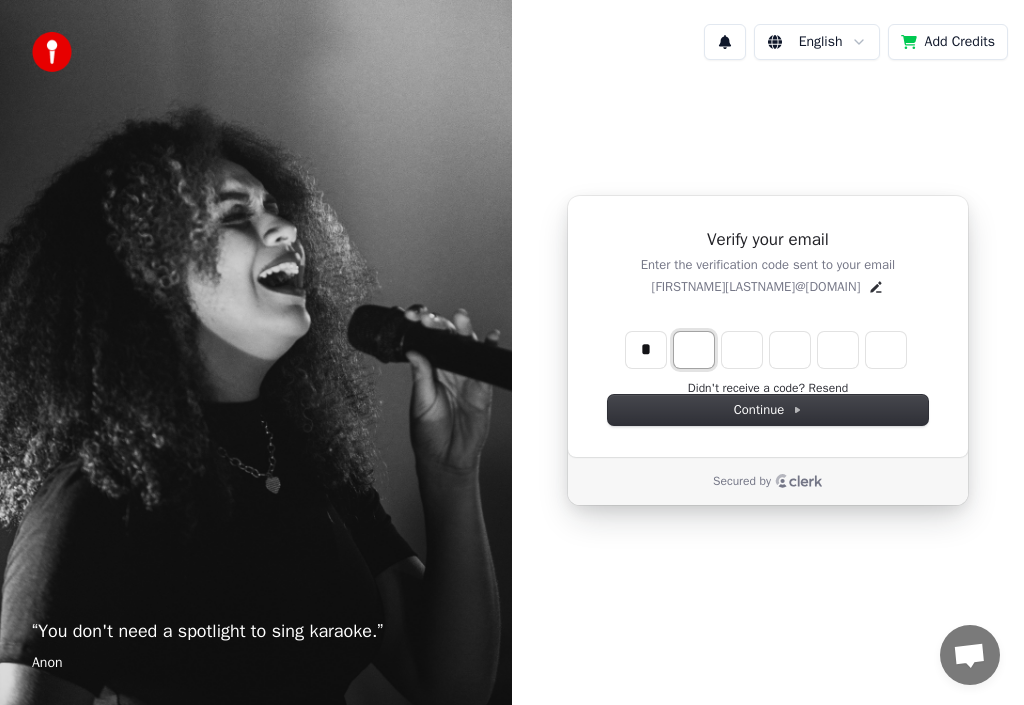 type on "*" 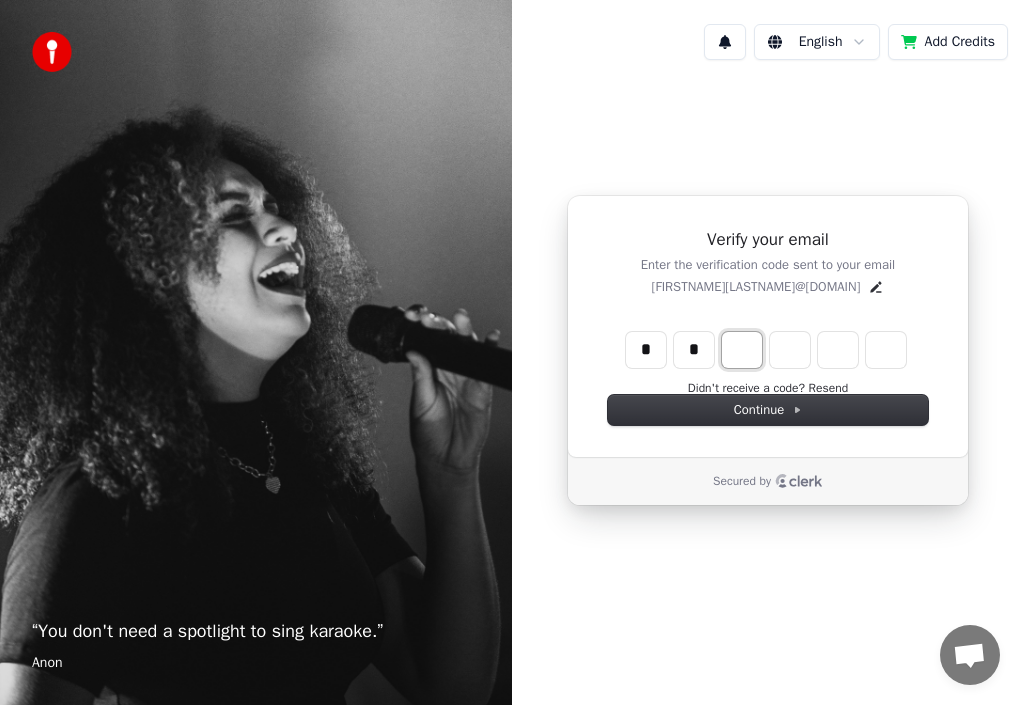 type on "**" 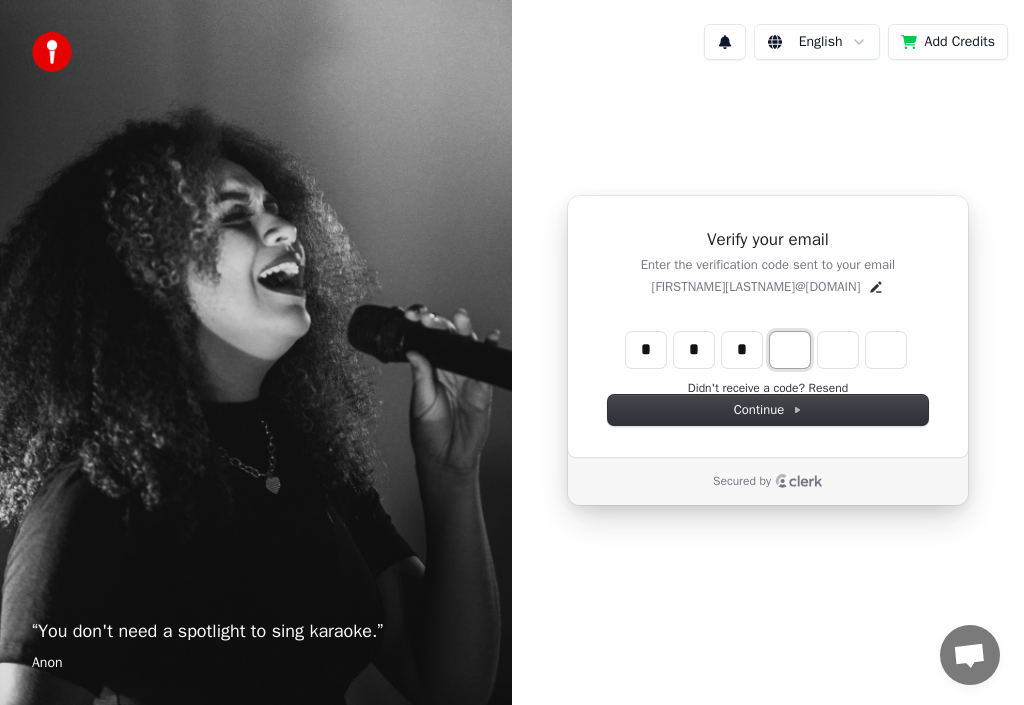 type on "***" 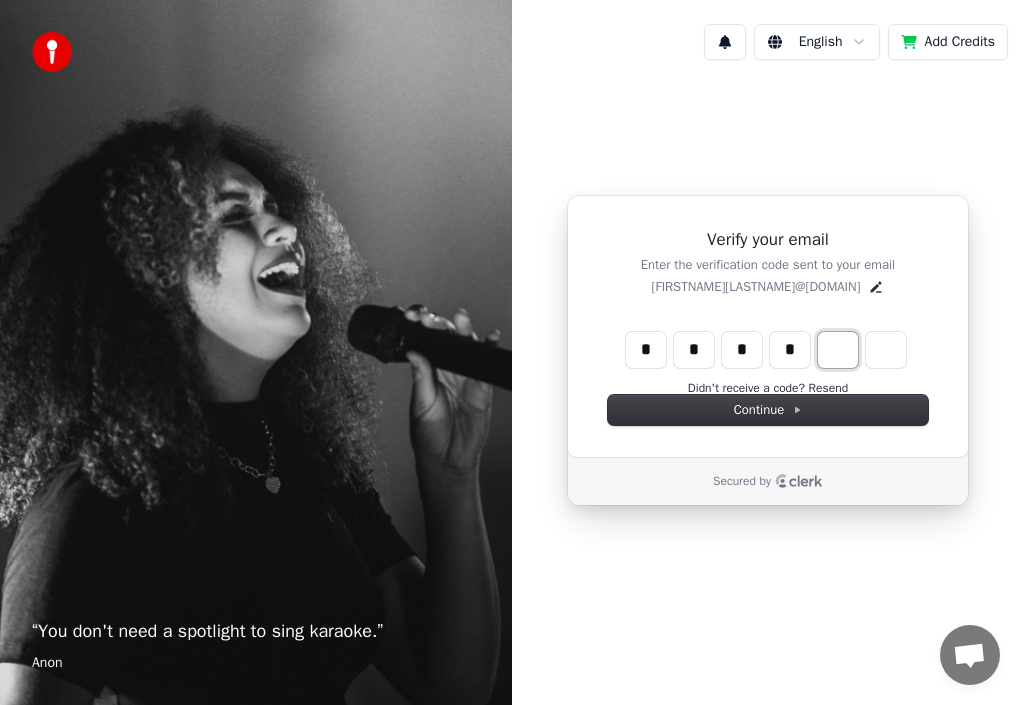 type on "****" 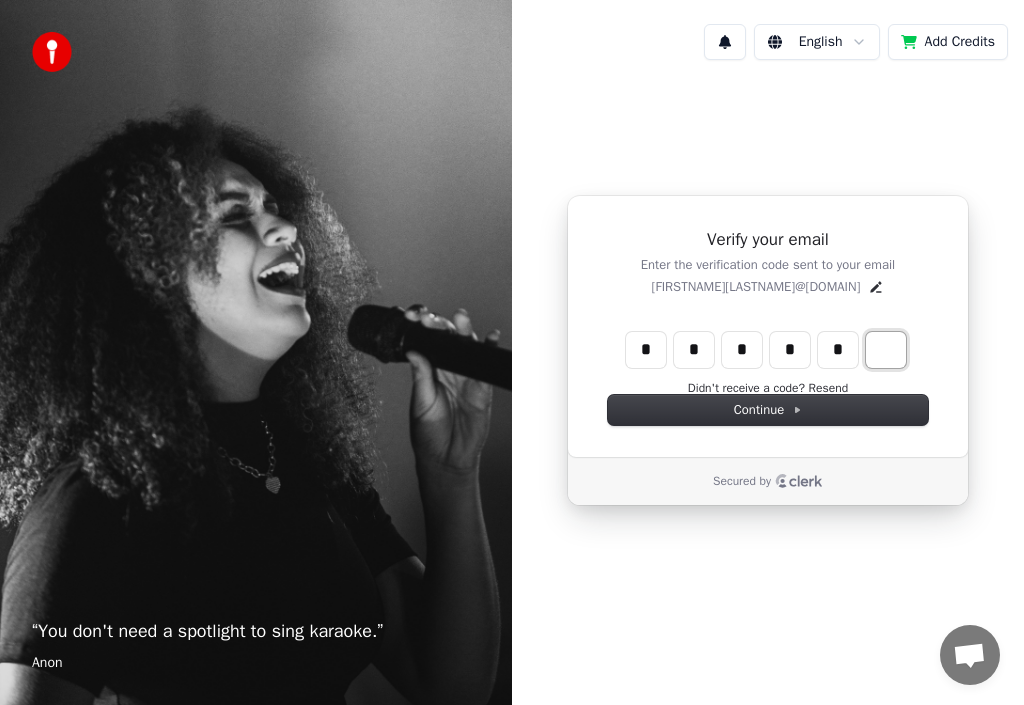 type on "******" 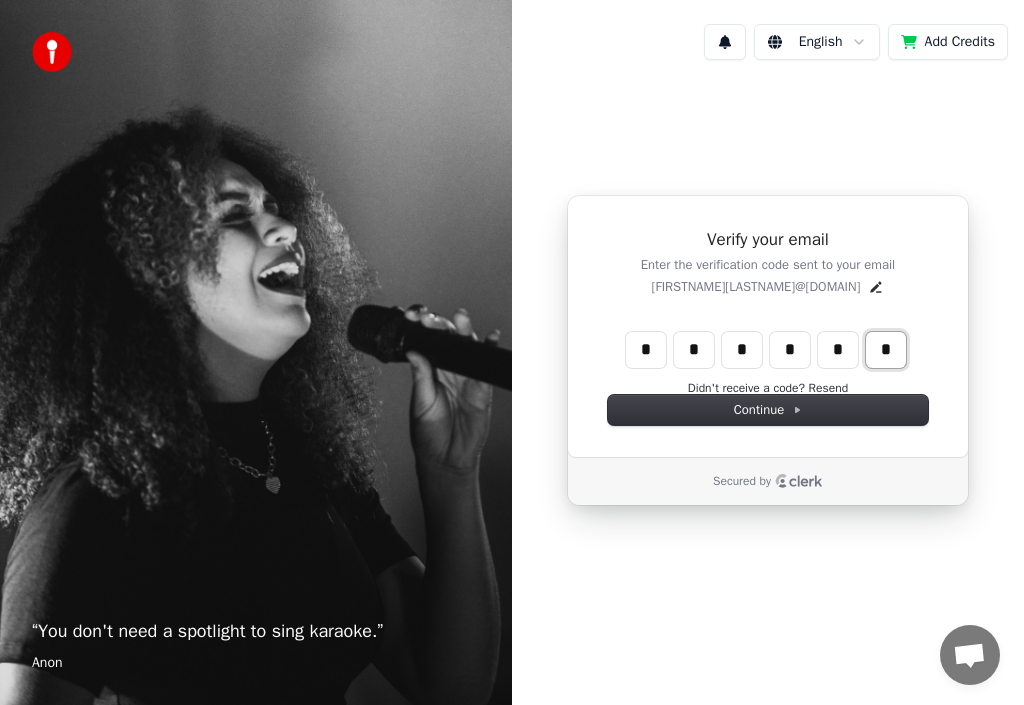 type on "*" 